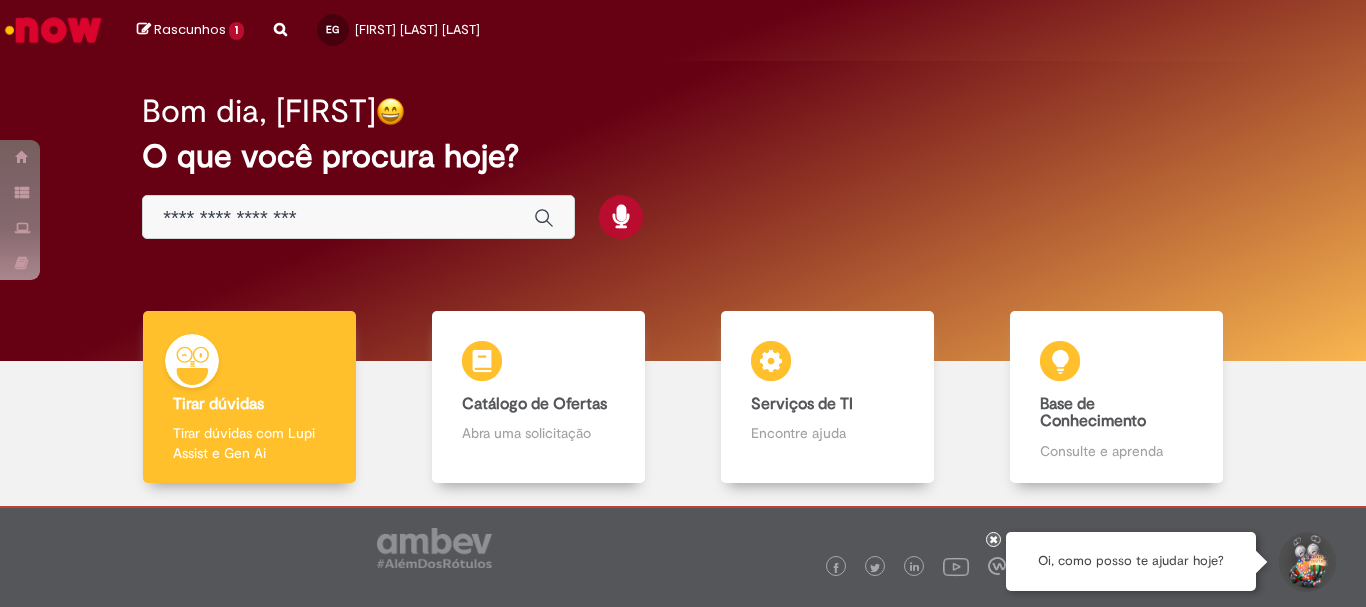scroll, scrollTop: 0, scrollLeft: 0, axis: both 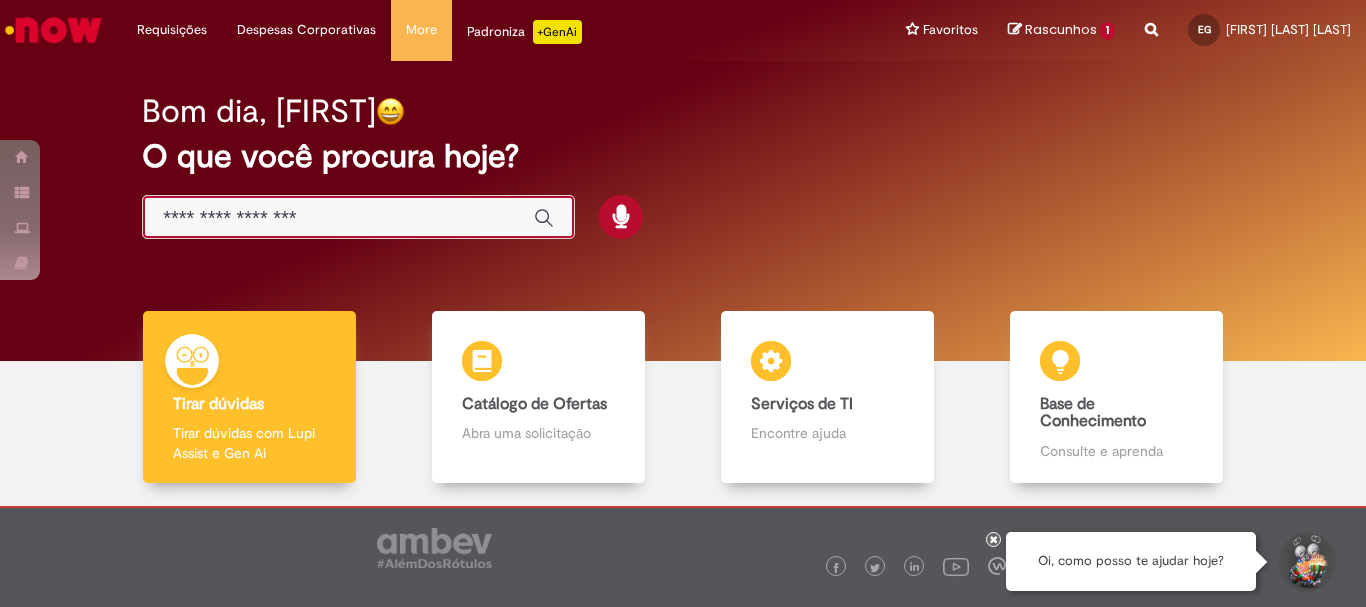 click at bounding box center [338, 218] 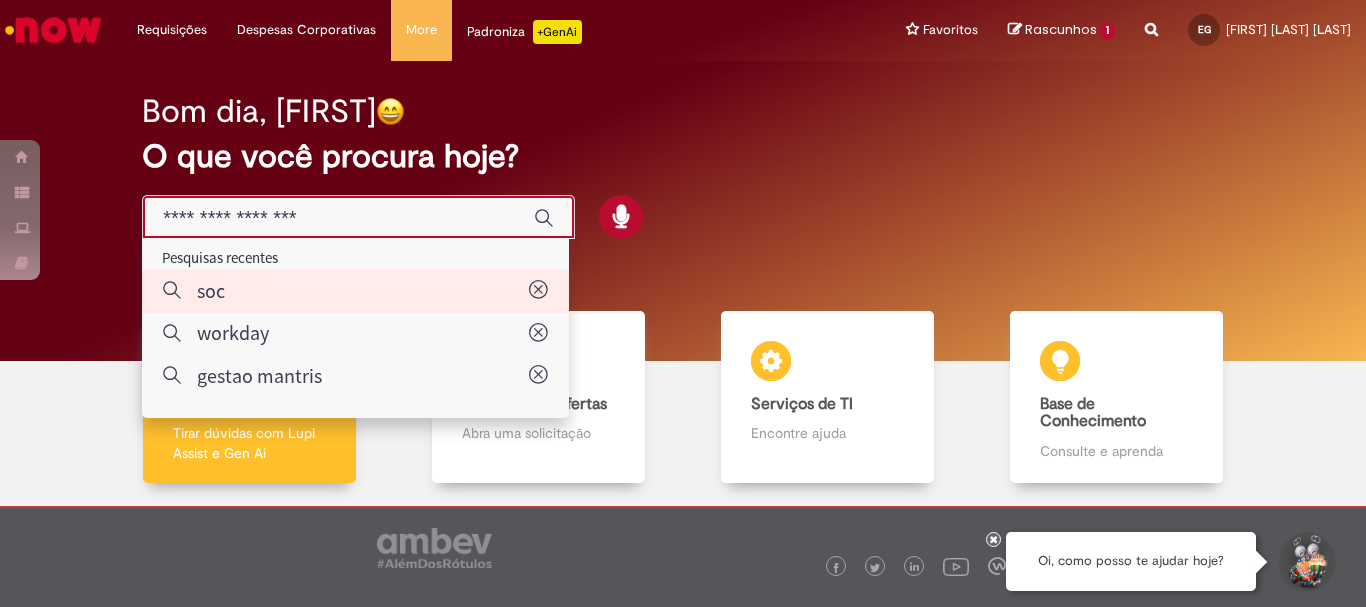 type on "***" 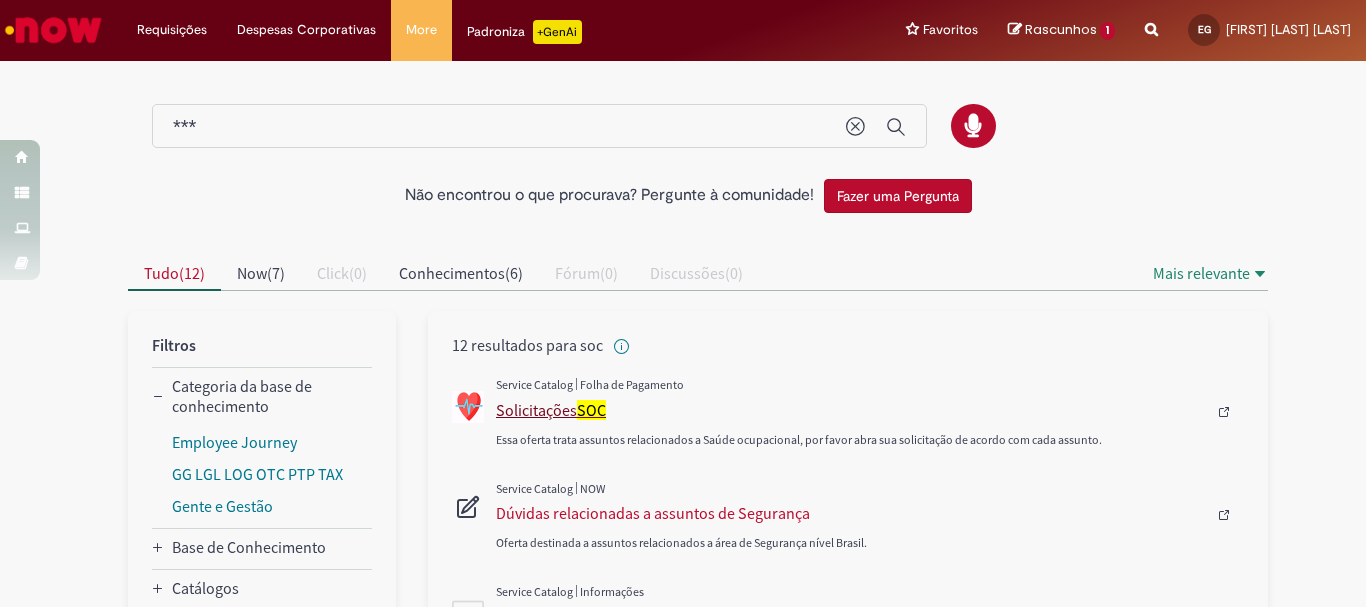 click on "Solicitações  SOC" at bounding box center (851, 410) 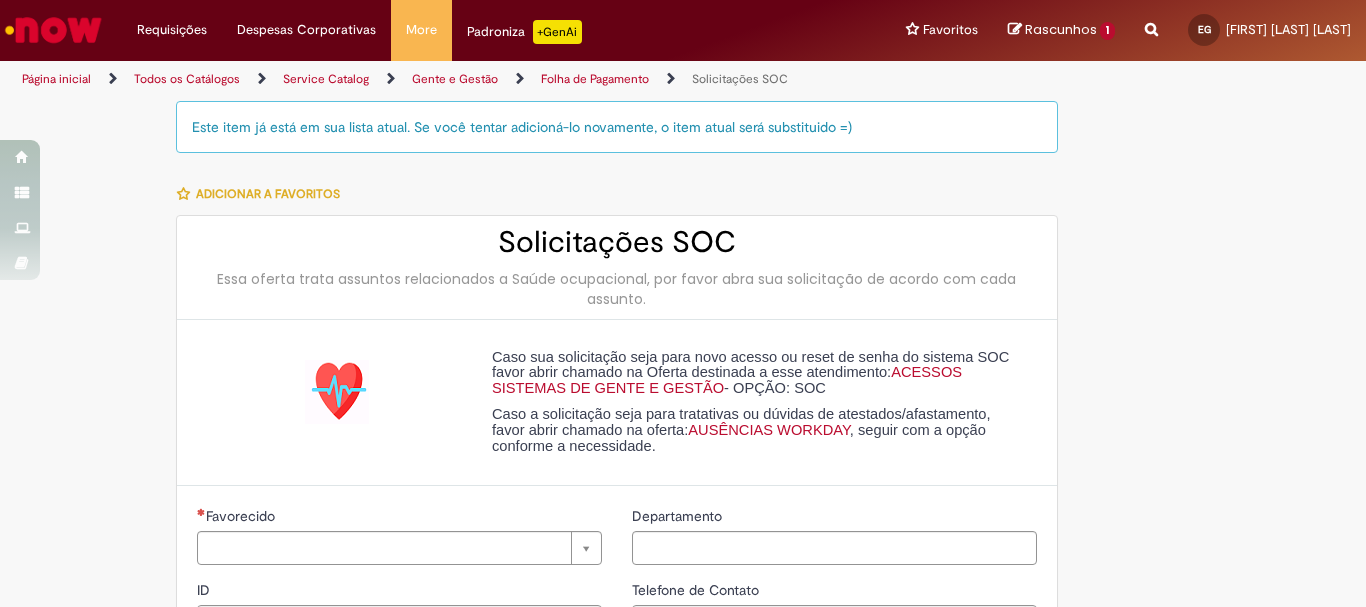 type on "*********" 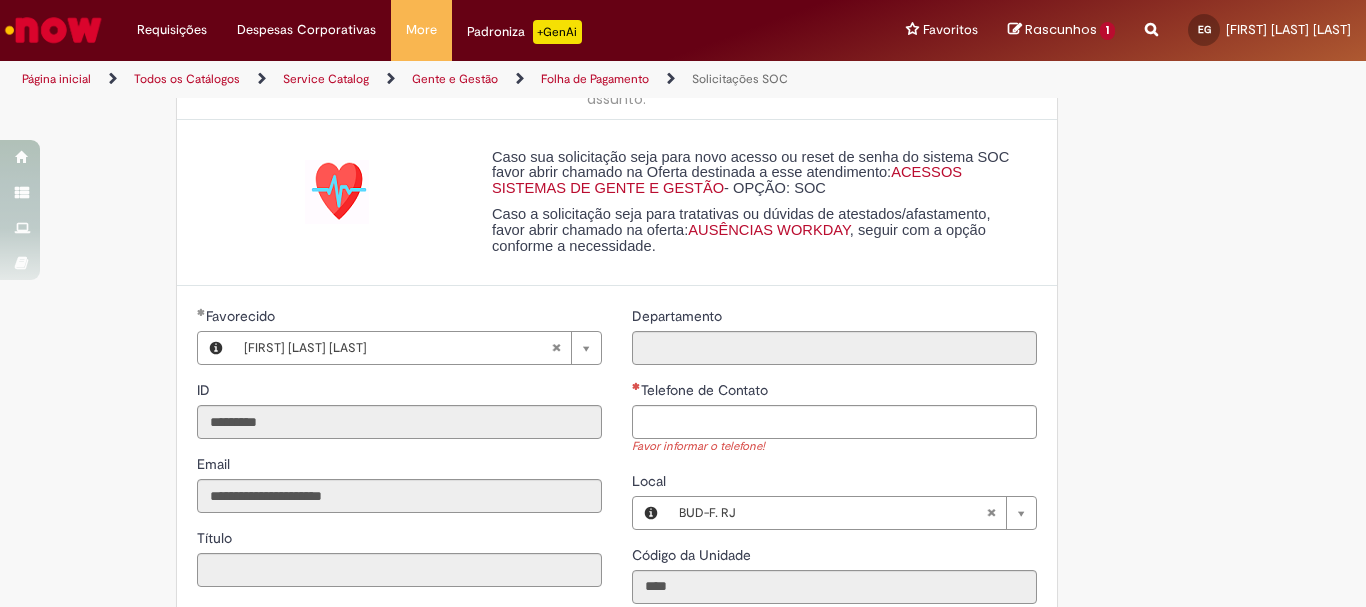 scroll, scrollTop: 300, scrollLeft: 0, axis: vertical 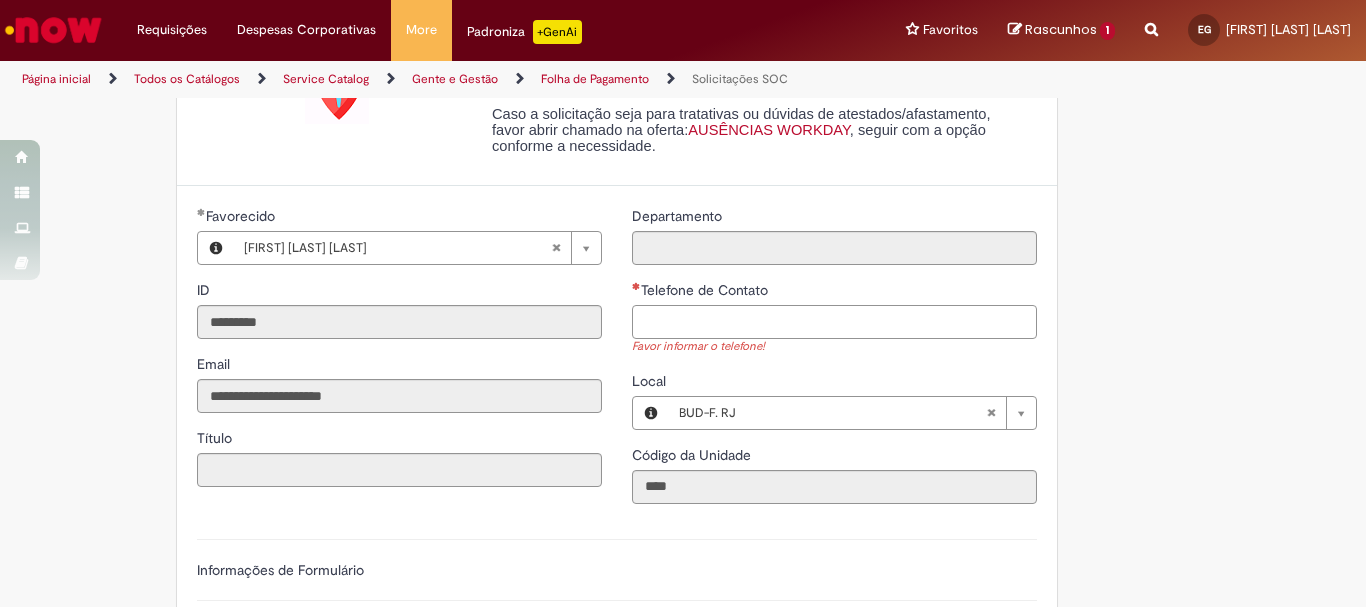 click on "Telefone de Contato" at bounding box center [834, 322] 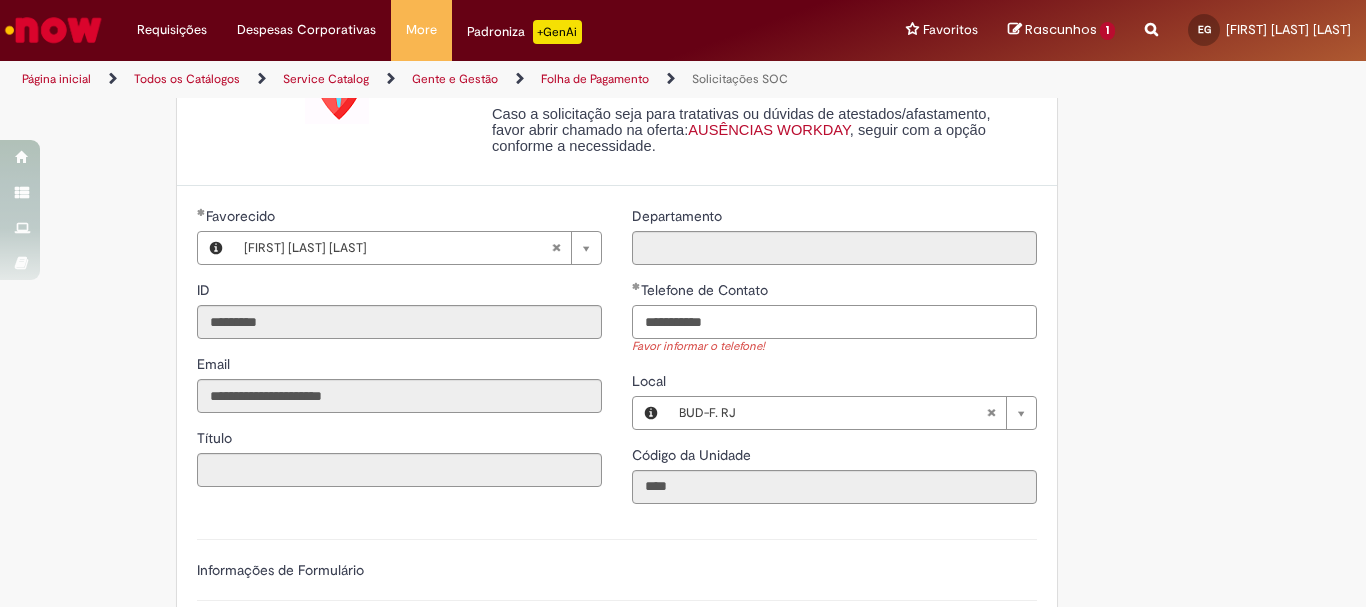 type on "**********" 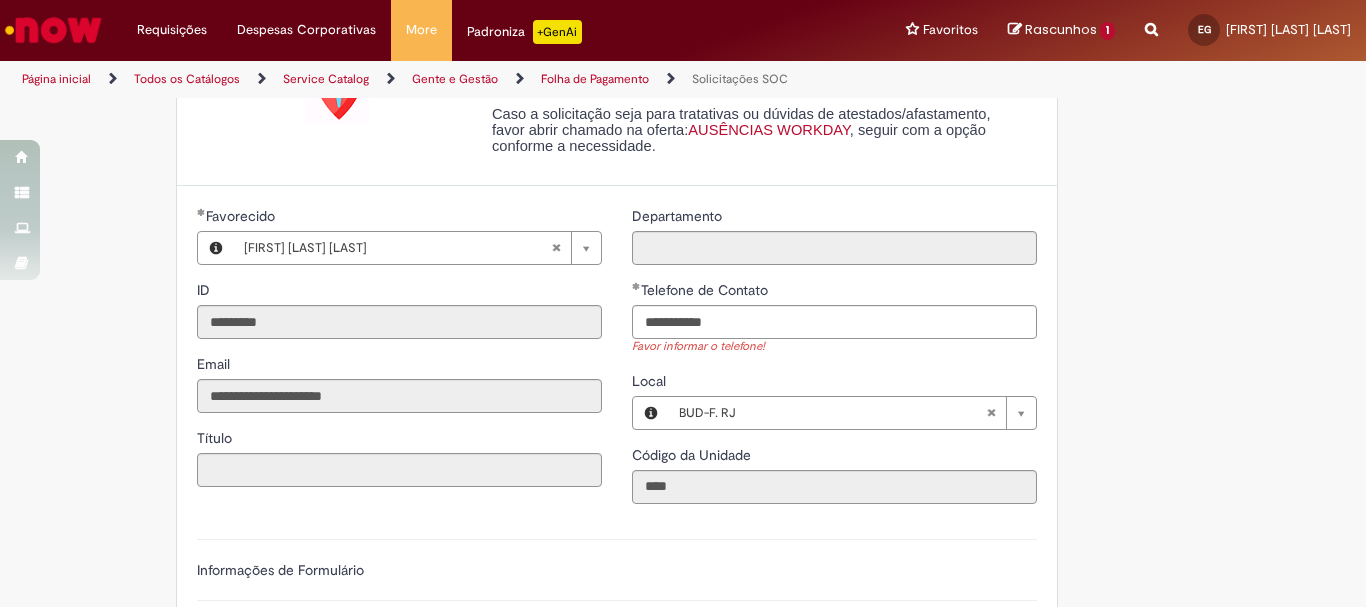 type 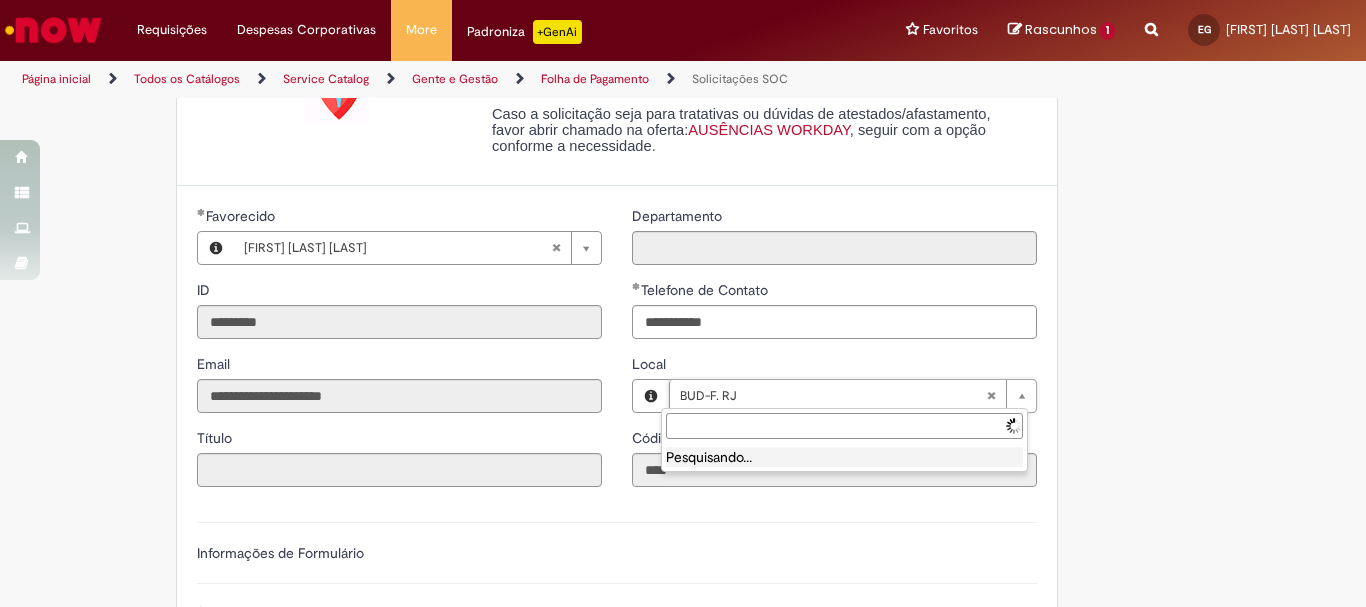 type on "**********" 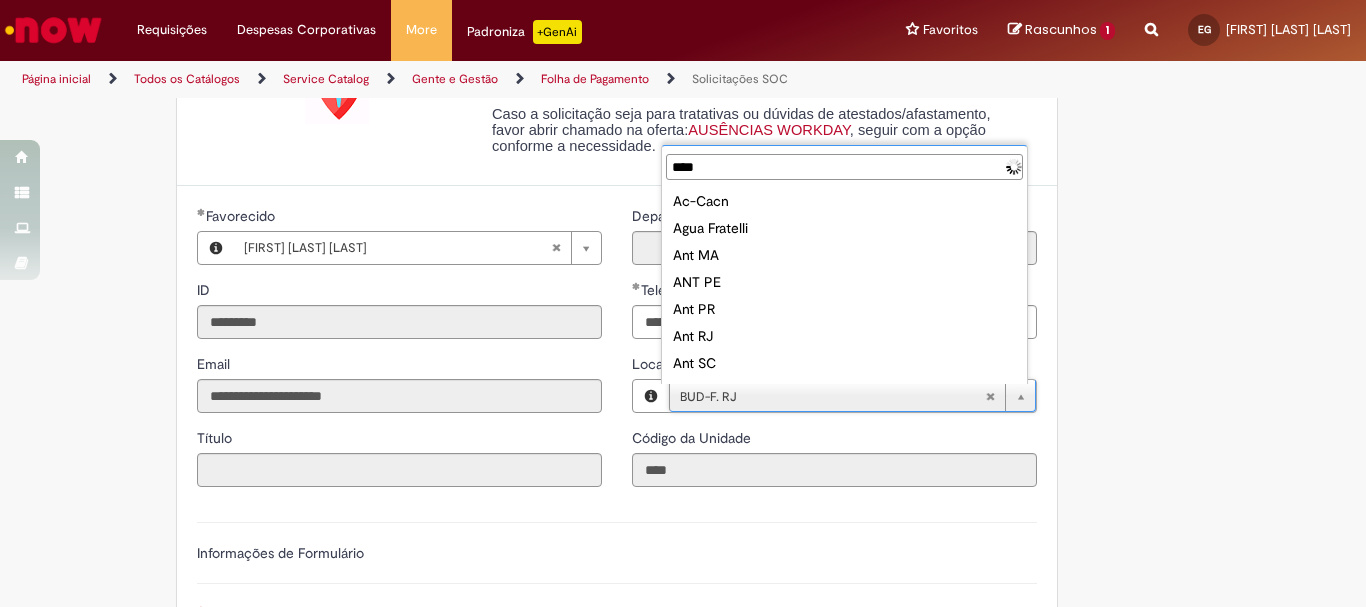 type on "*****" 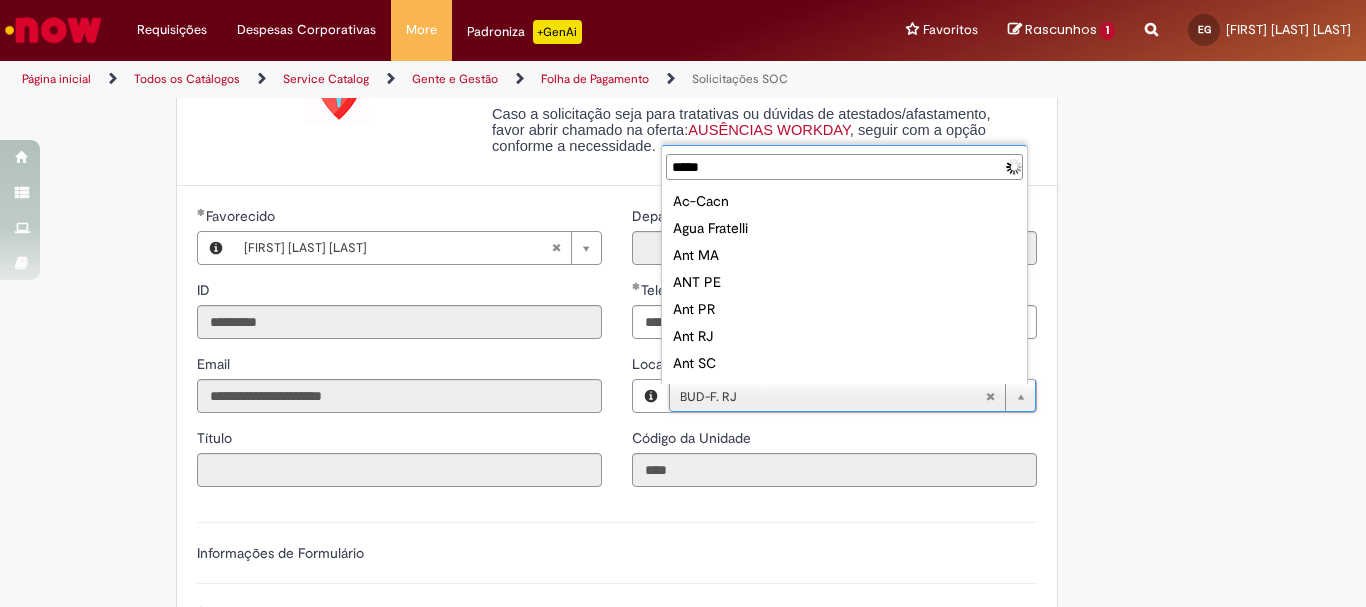 type on "**********" 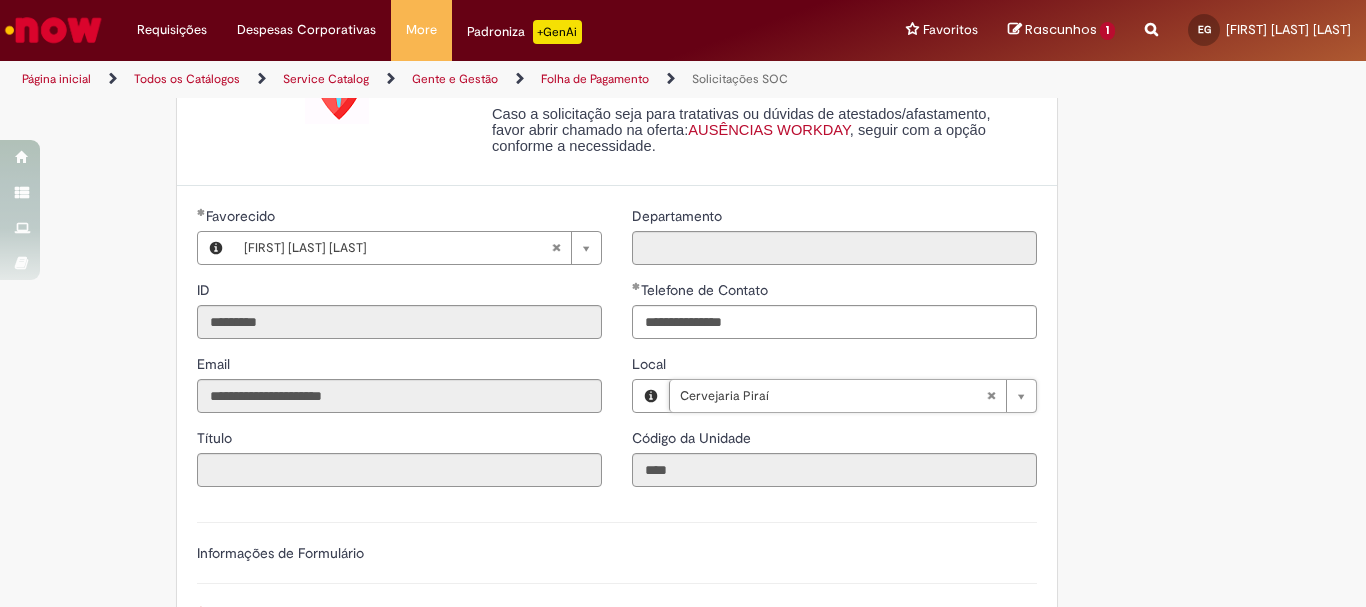 scroll, scrollTop: 0, scrollLeft: 62, axis: horizontal 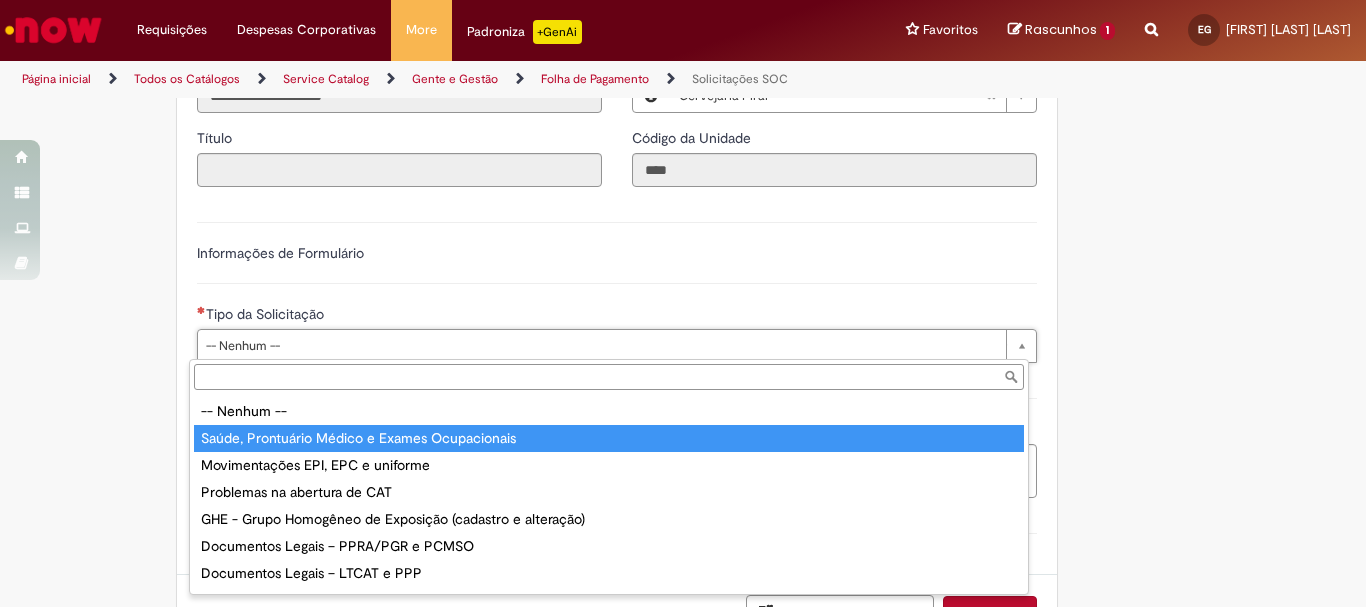 type on "**********" 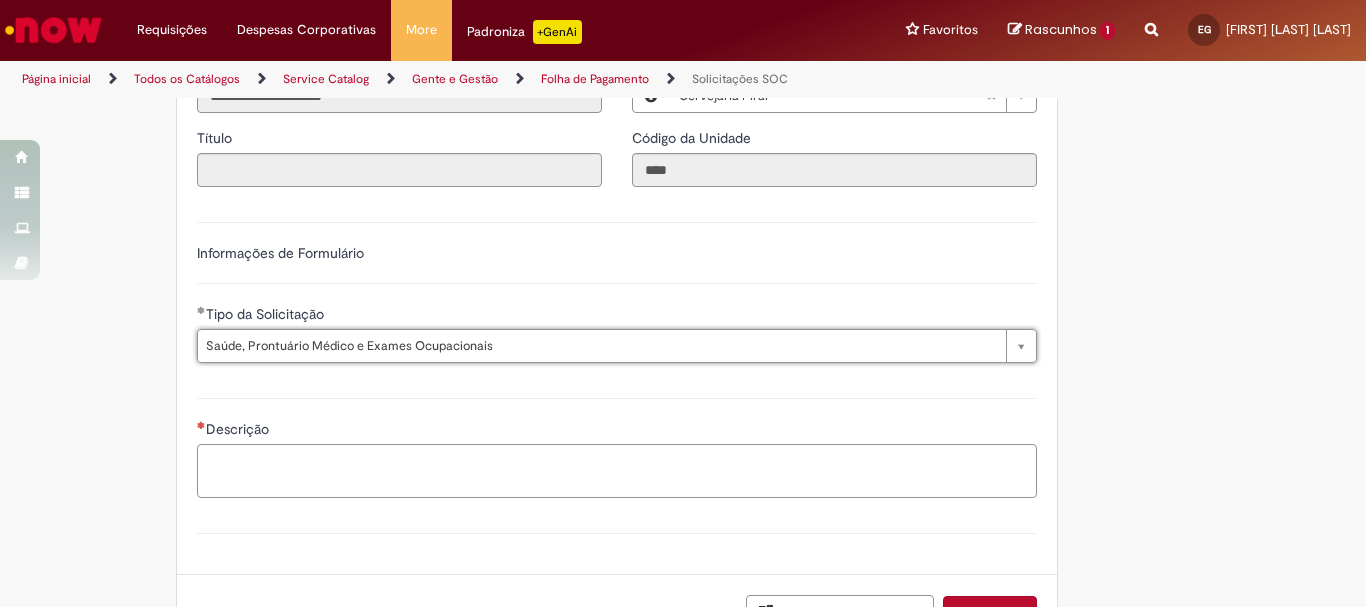 click on "Descrição" at bounding box center (617, 471) 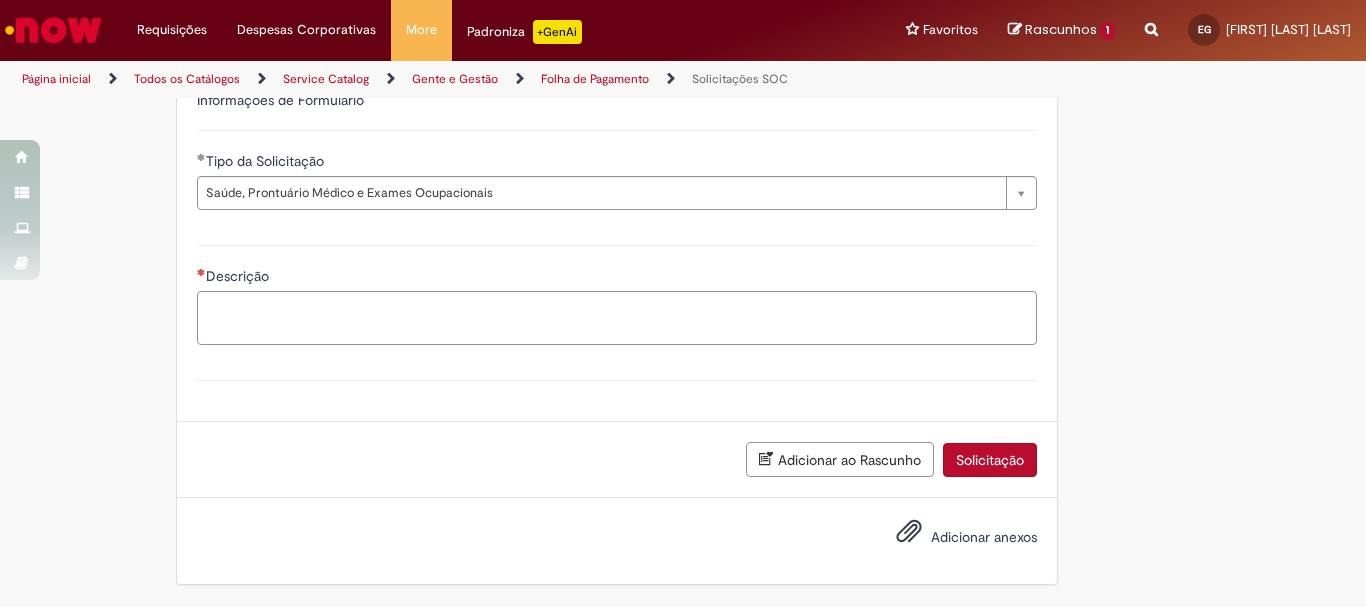 scroll, scrollTop: 553, scrollLeft: 0, axis: vertical 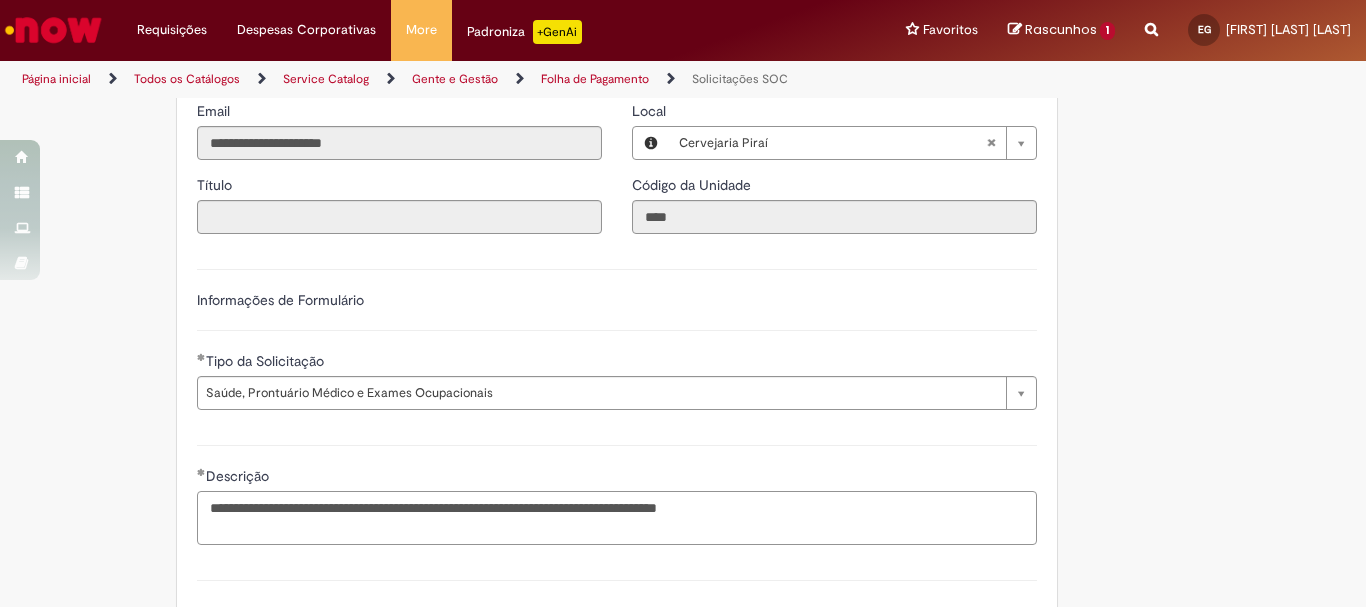 click on "**********" at bounding box center (617, 518) 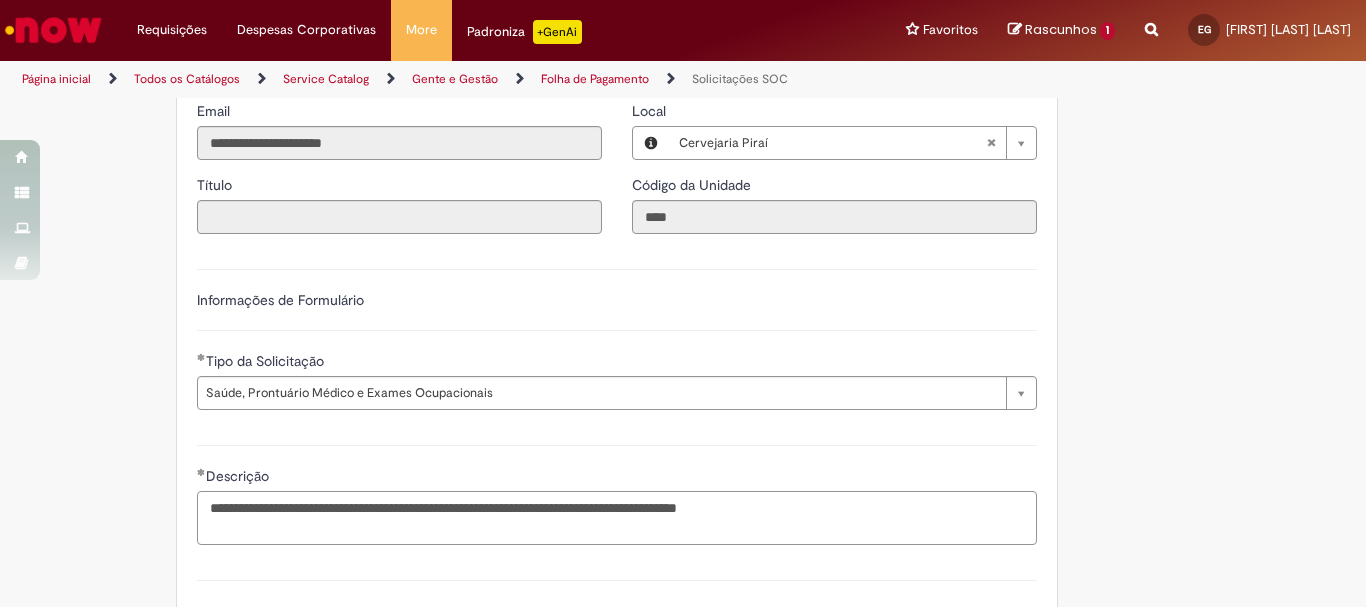 click on "**********" at bounding box center (617, 518) 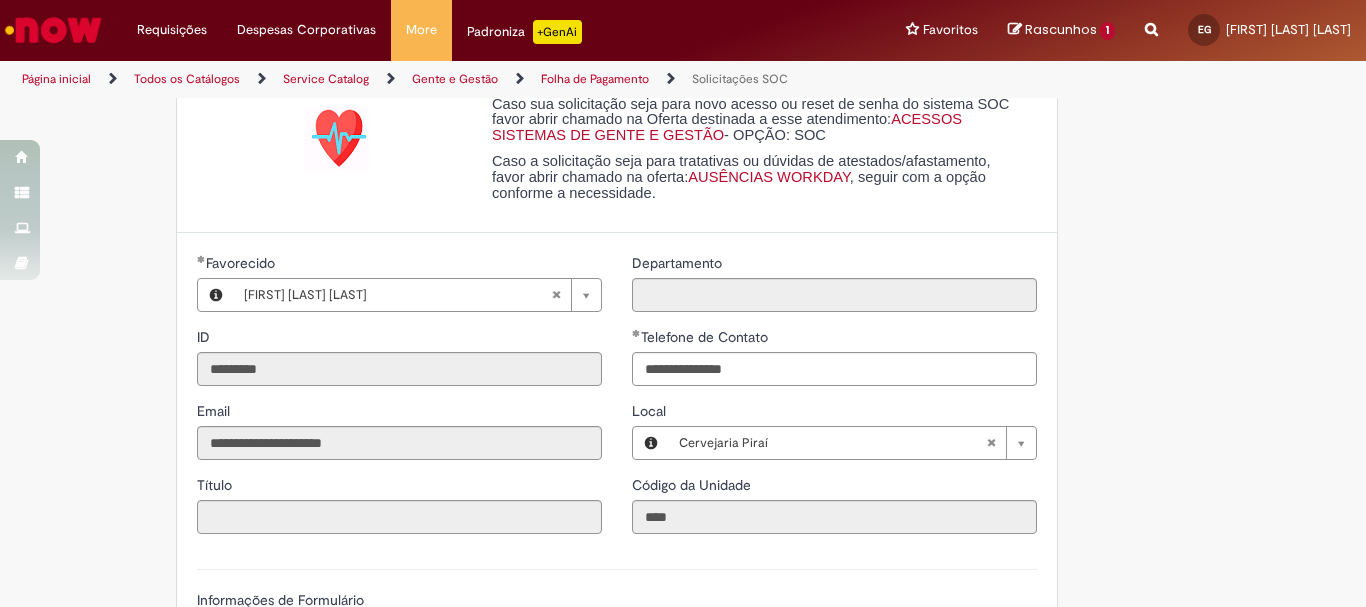 scroll, scrollTop: 653, scrollLeft: 0, axis: vertical 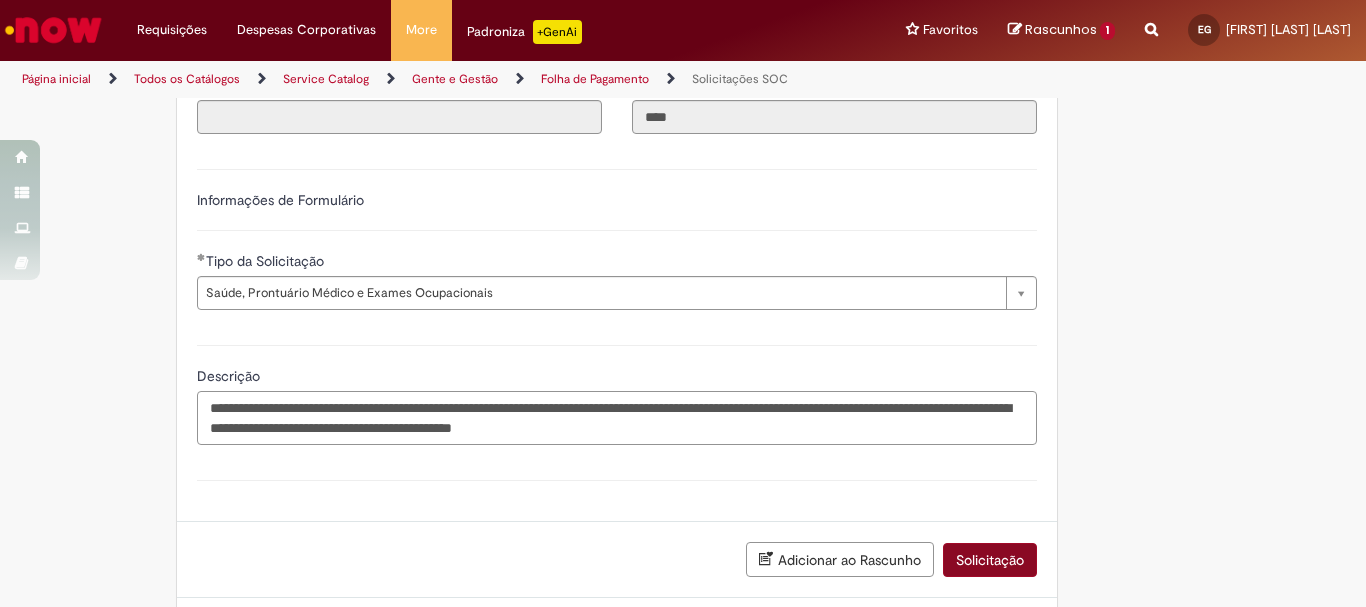 type on "**********" 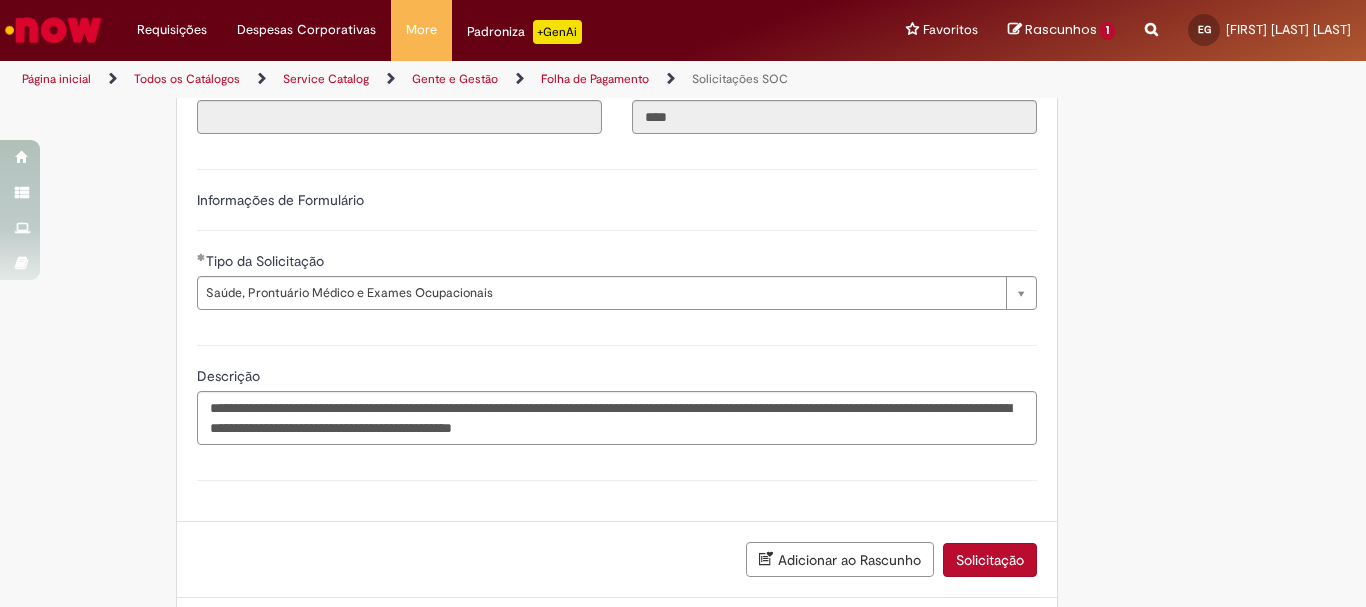 click on "Solicitação" at bounding box center (990, 560) 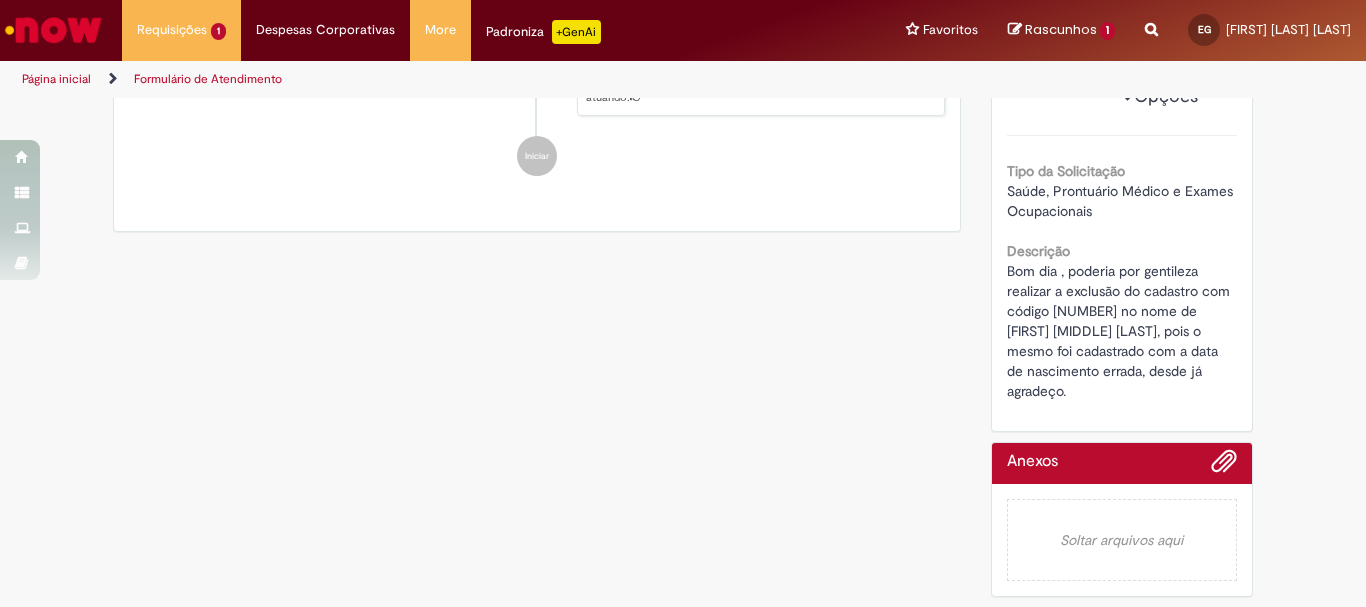 scroll, scrollTop: 0, scrollLeft: 0, axis: both 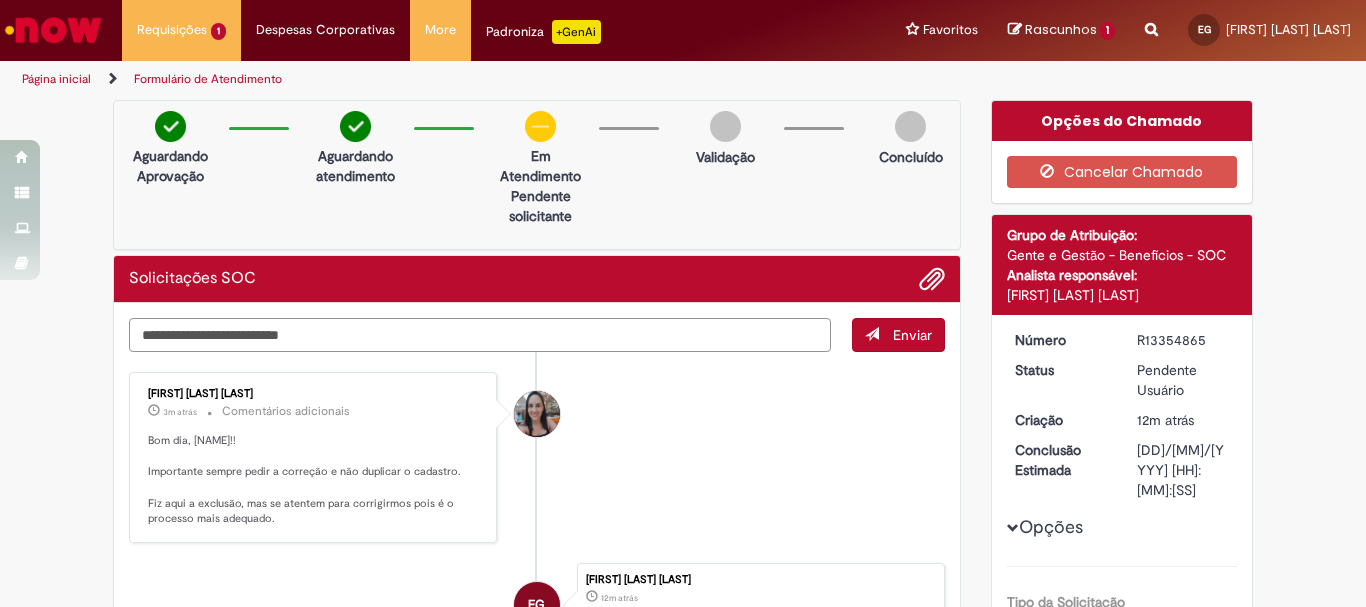 click at bounding box center (480, 335) 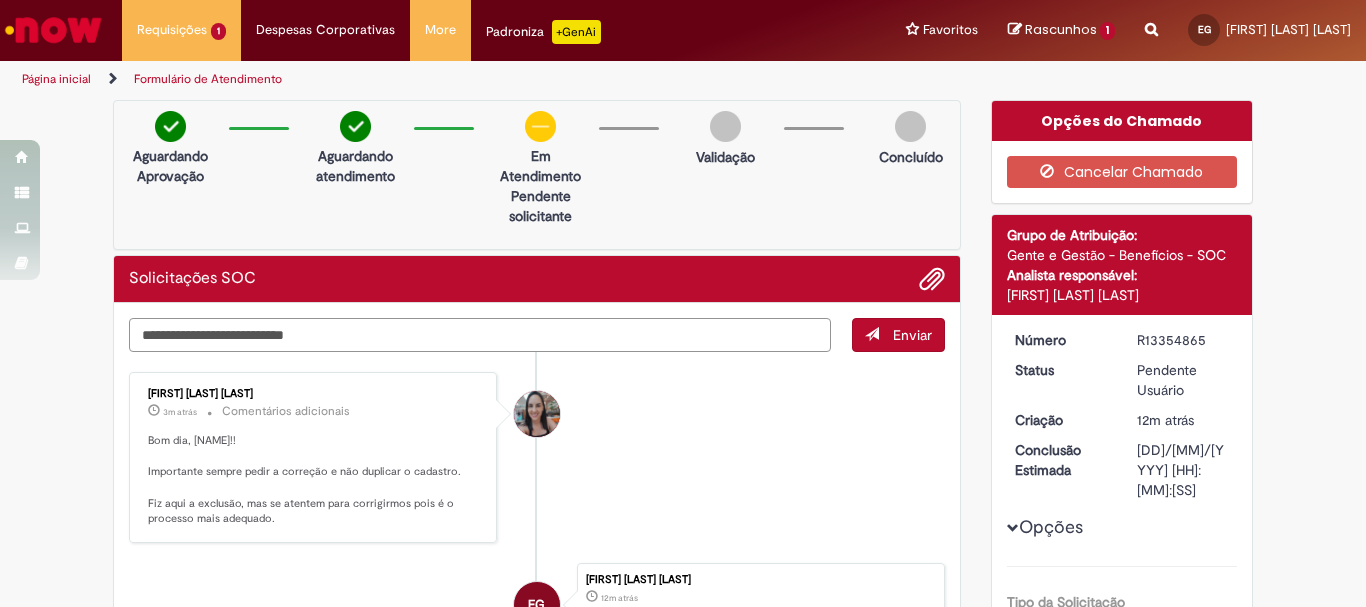 click on "**********" at bounding box center (480, 335) 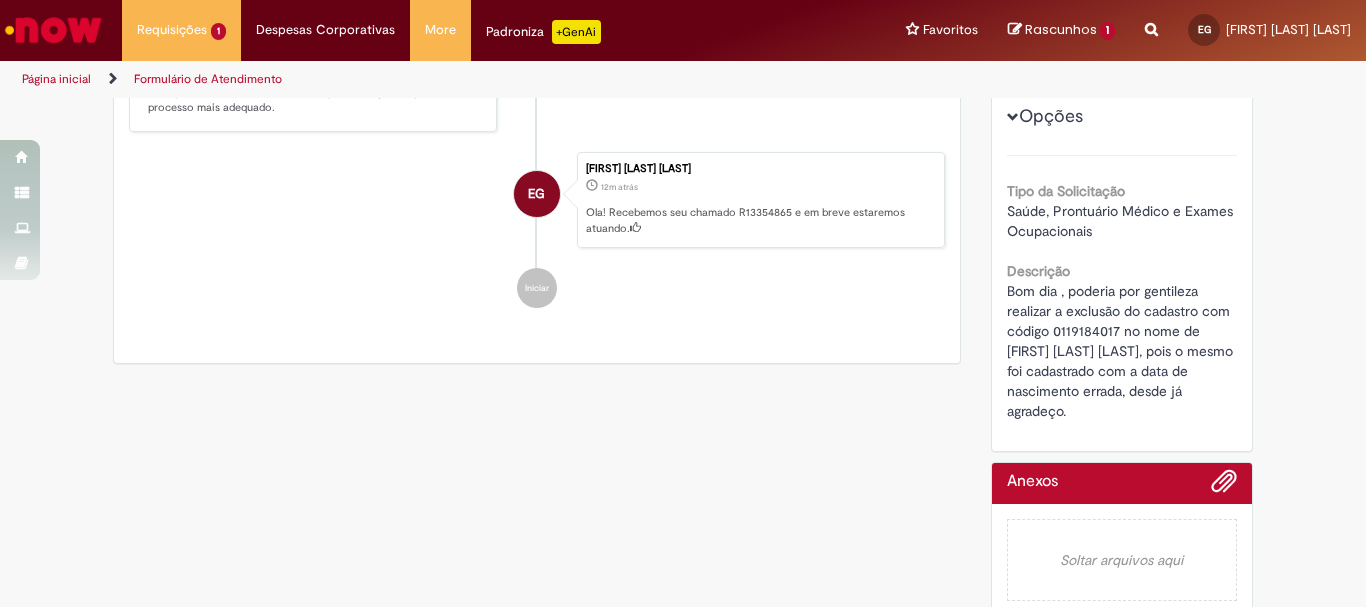 scroll, scrollTop: 0, scrollLeft: 0, axis: both 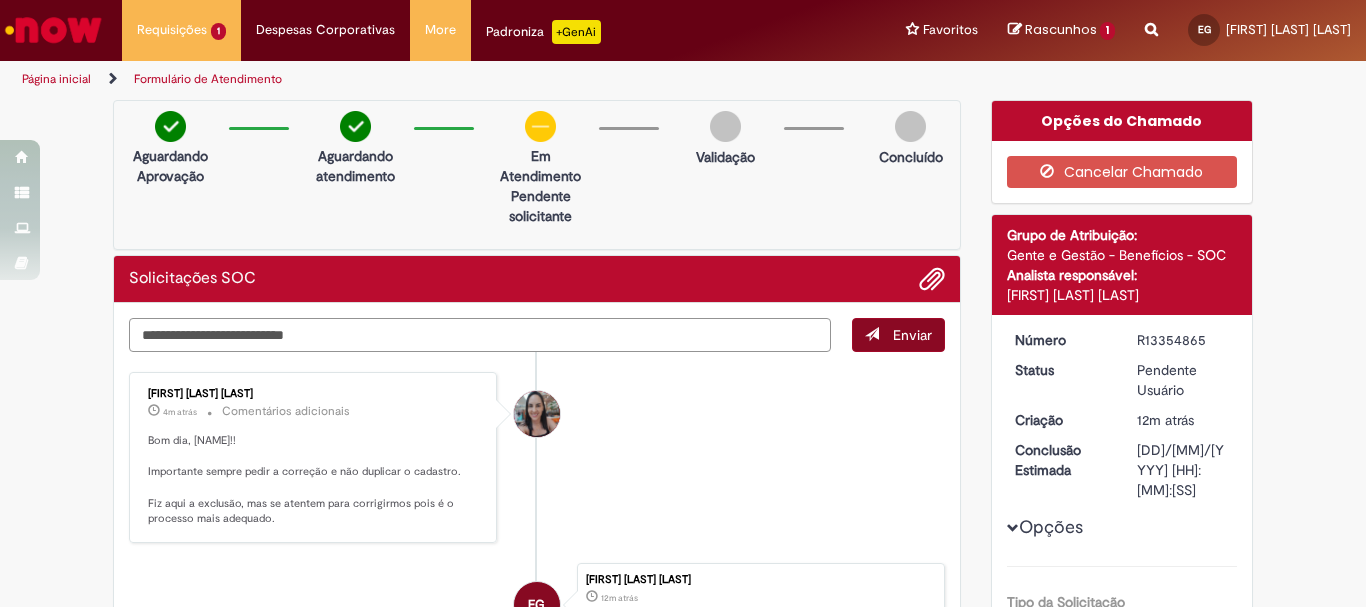 type on "**********" 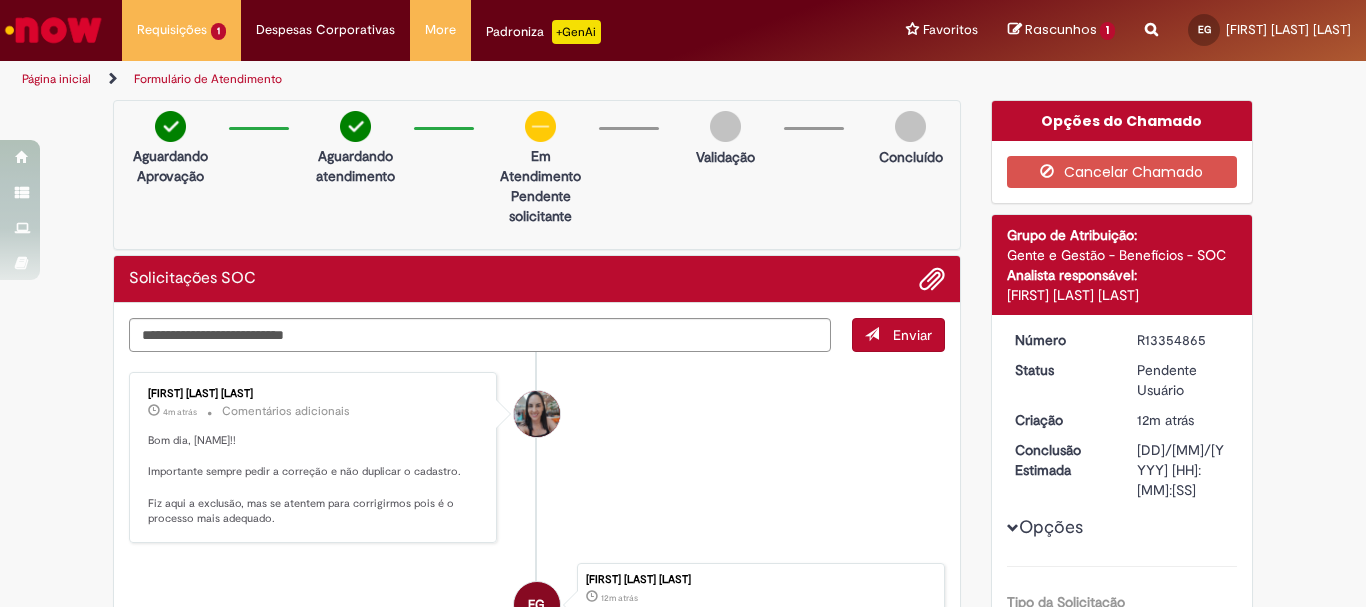 click on "Enviar" at bounding box center [898, 335] 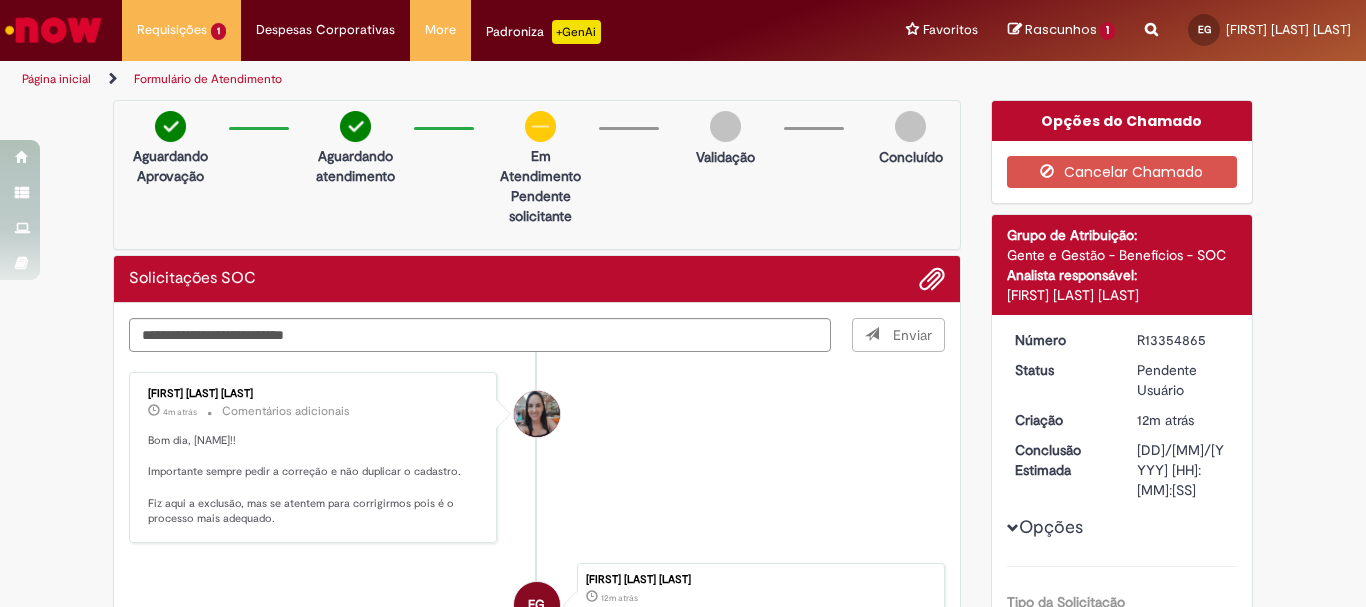 type 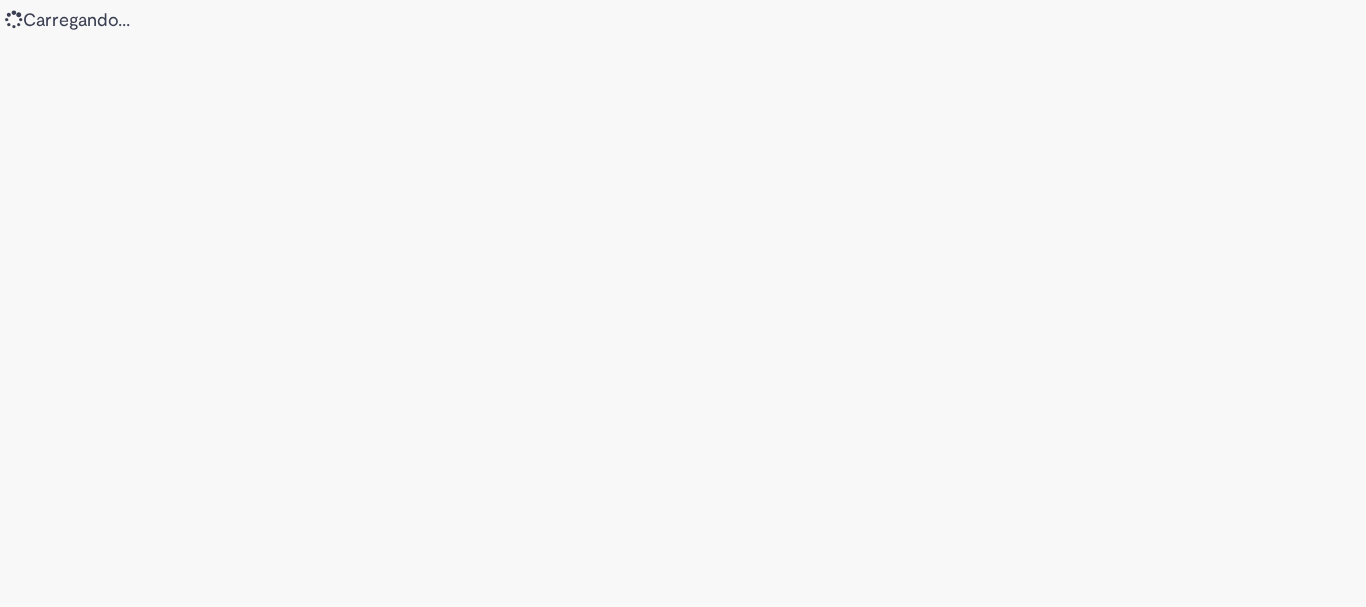 scroll, scrollTop: 0, scrollLeft: 0, axis: both 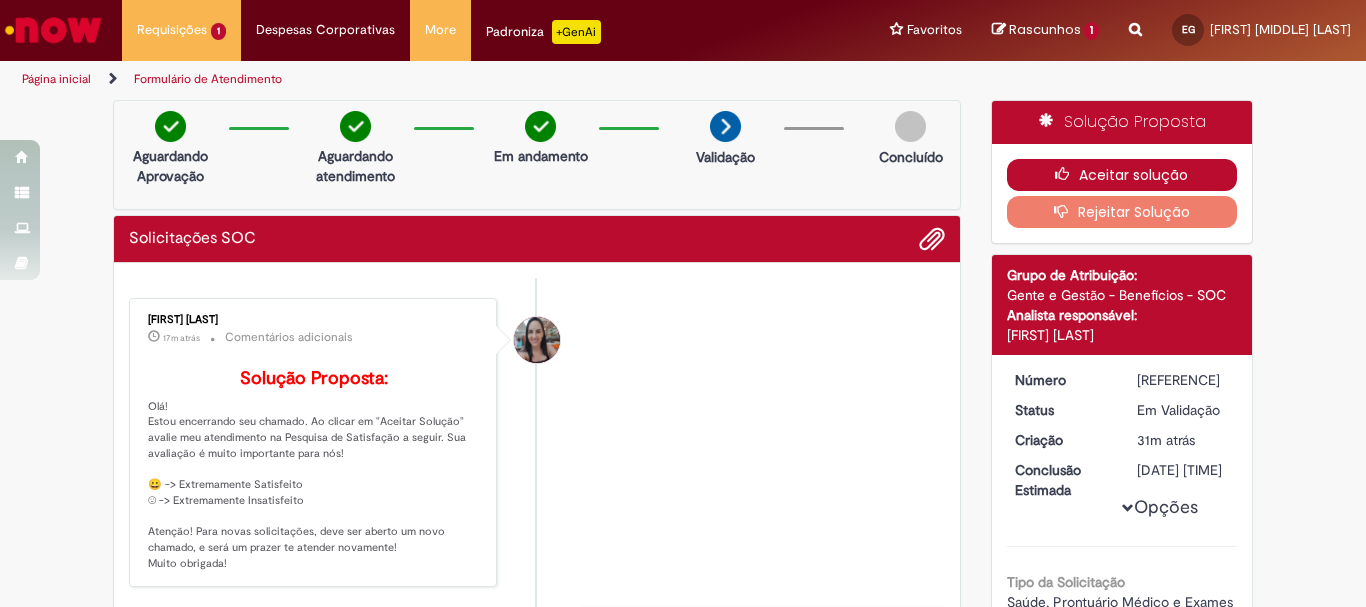 click on "Aceitar solução" at bounding box center [1122, 175] 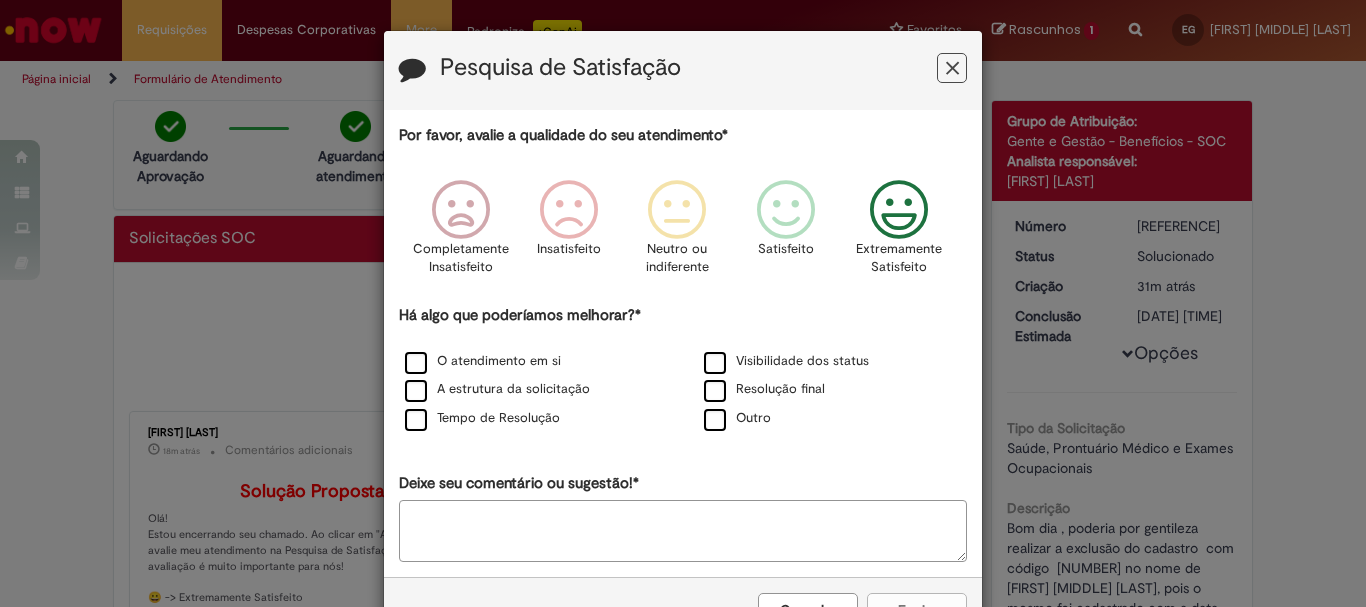 click at bounding box center [899, 210] 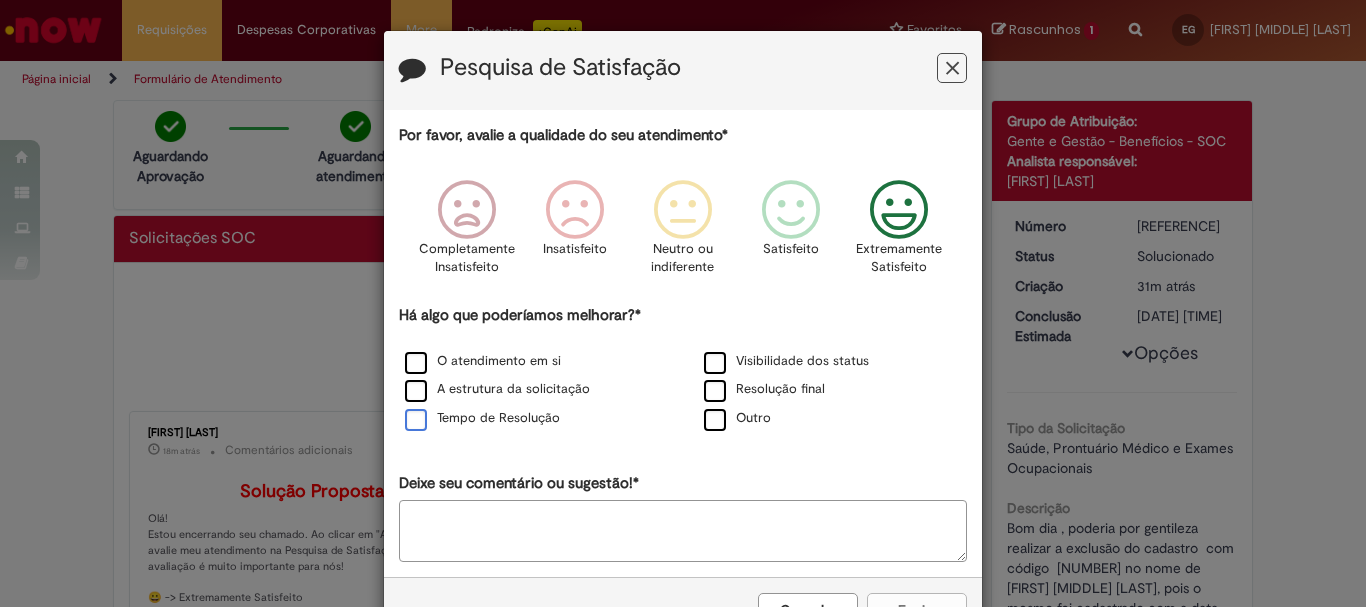 click on "Tempo de Resolução" at bounding box center (482, 418) 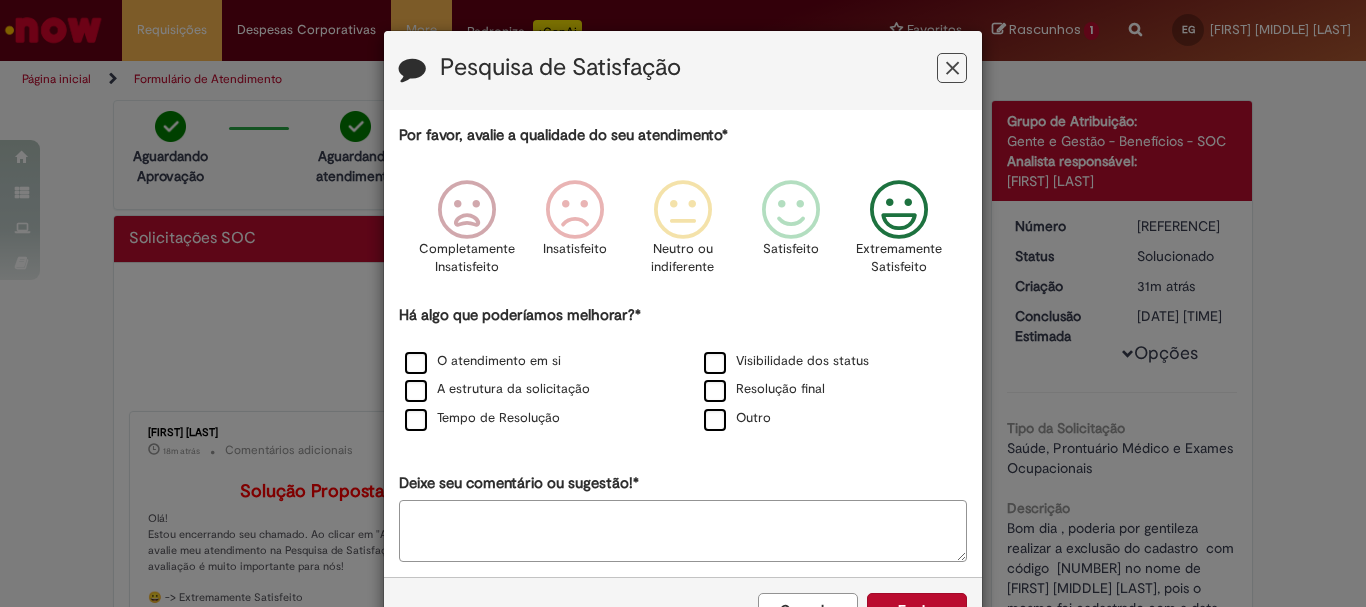 scroll, scrollTop: 66, scrollLeft: 0, axis: vertical 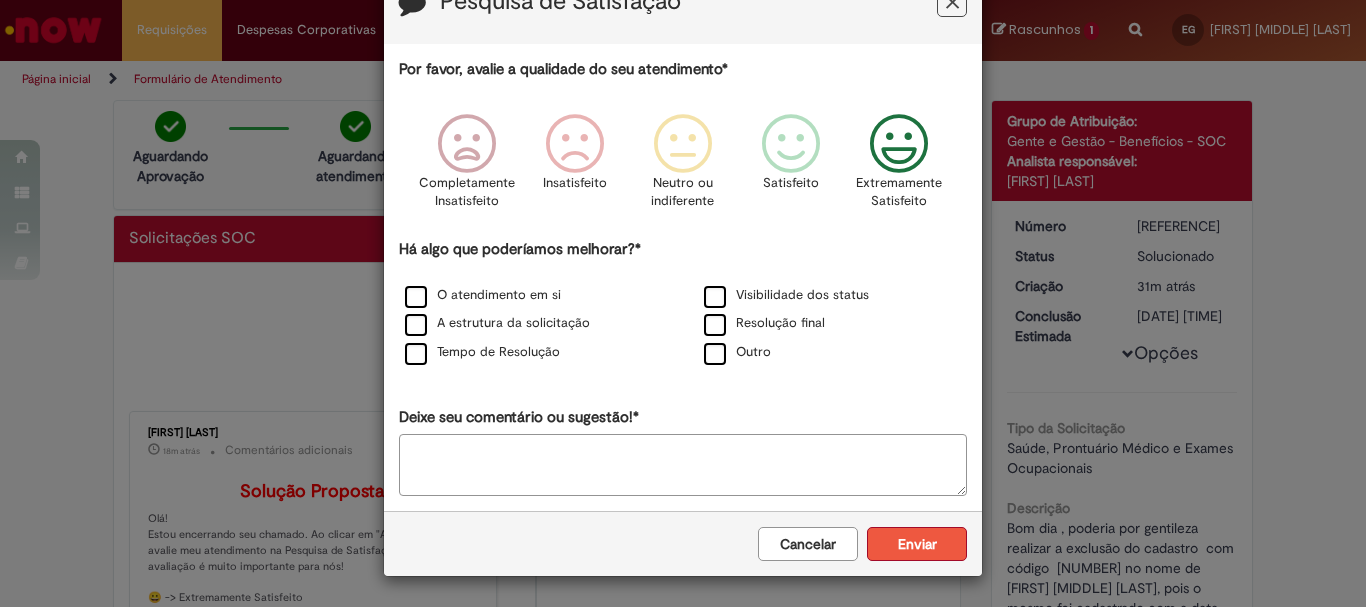 click on "Enviar" at bounding box center [917, 544] 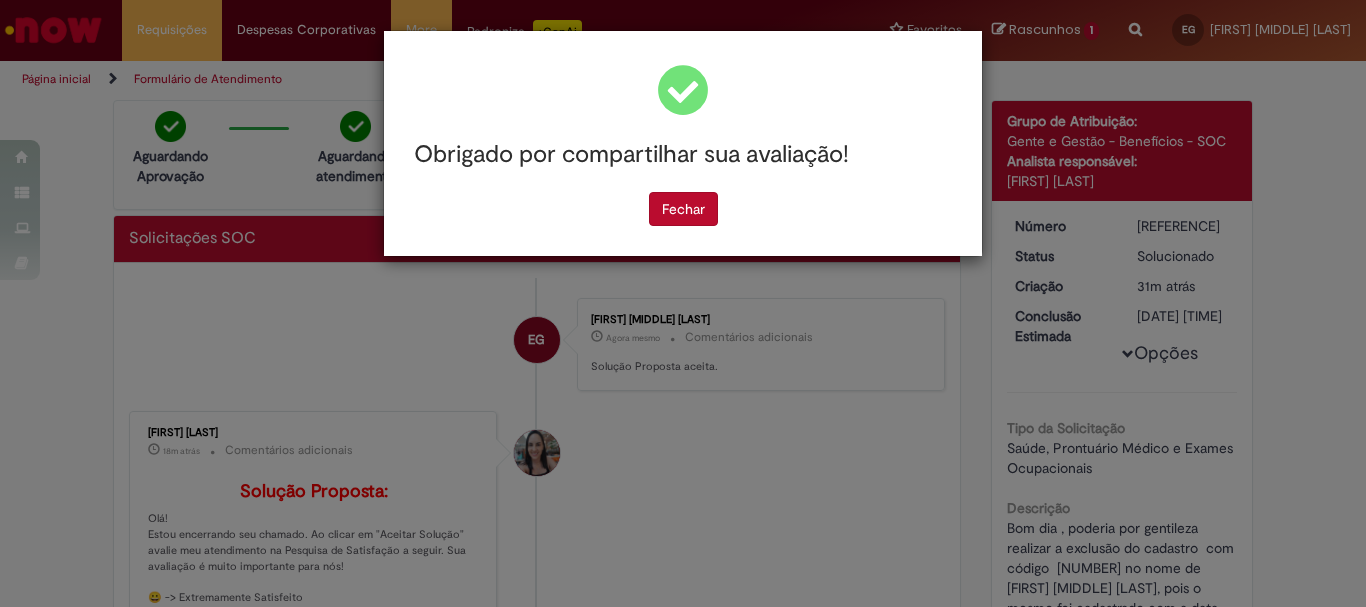 scroll, scrollTop: 0, scrollLeft: 0, axis: both 